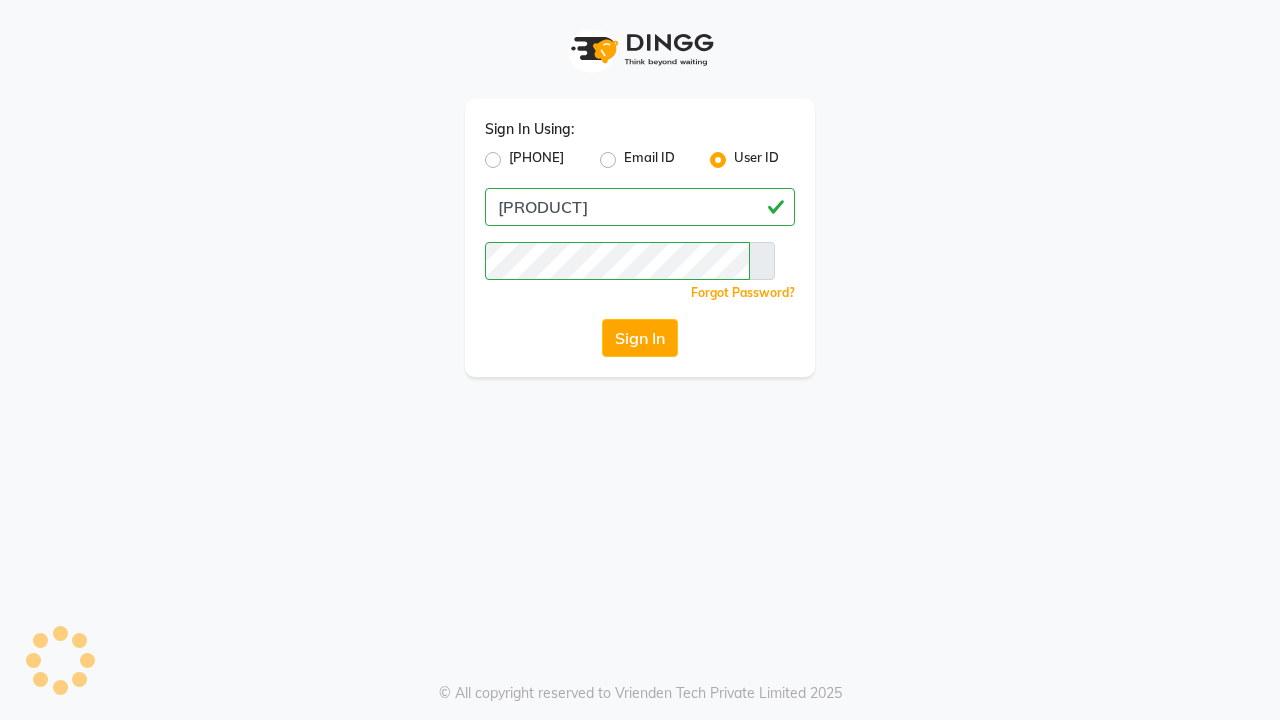 scroll, scrollTop: 0, scrollLeft: 0, axis: both 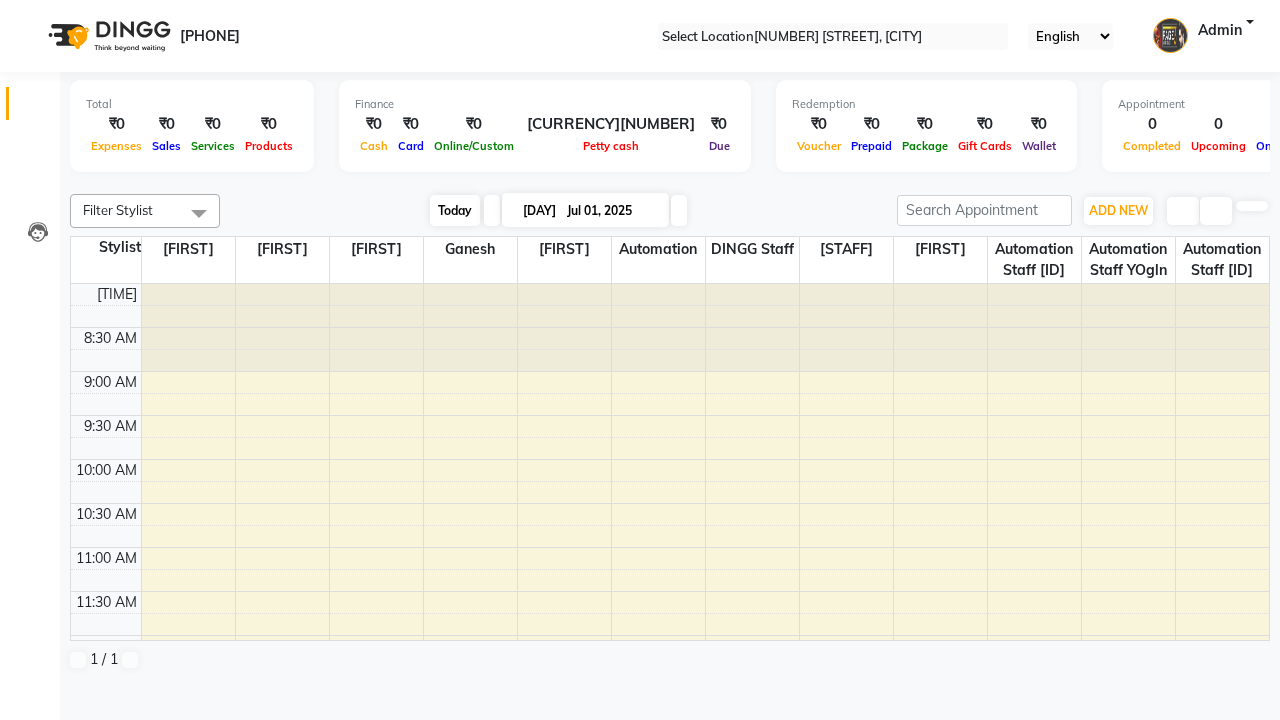 click on "Today" at bounding box center [455, 210] 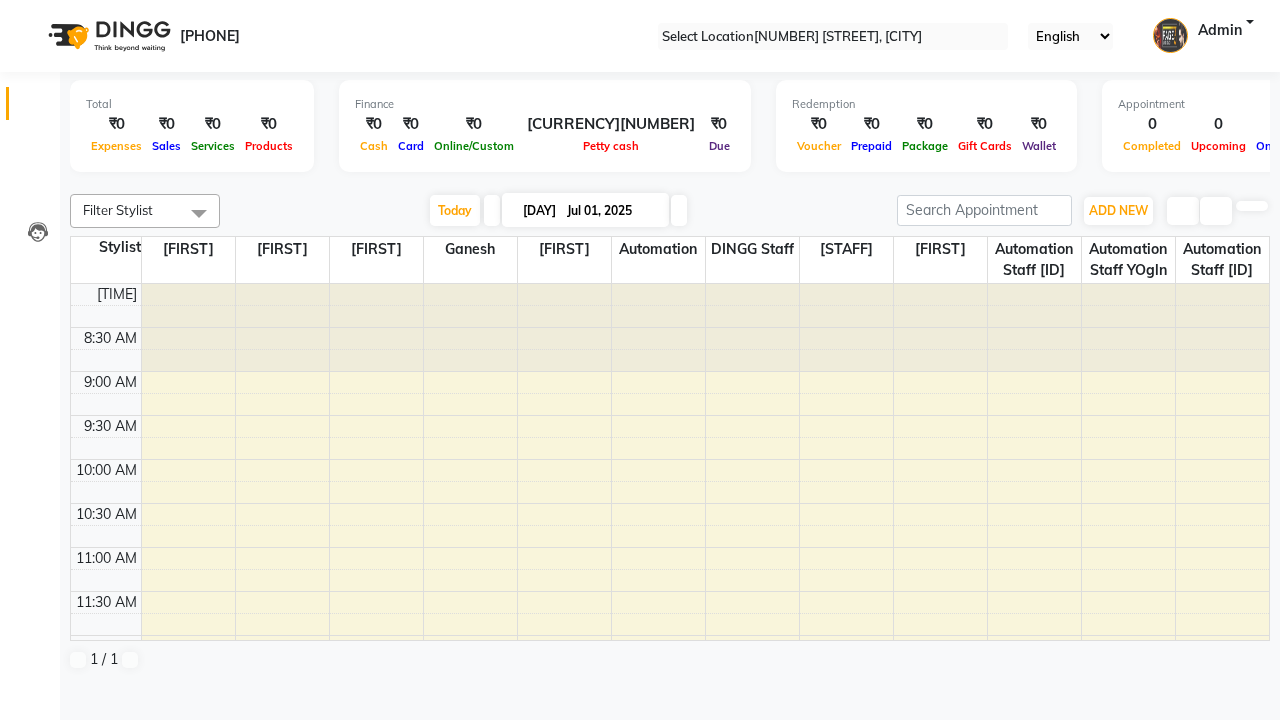click at bounding box center (679, 210) 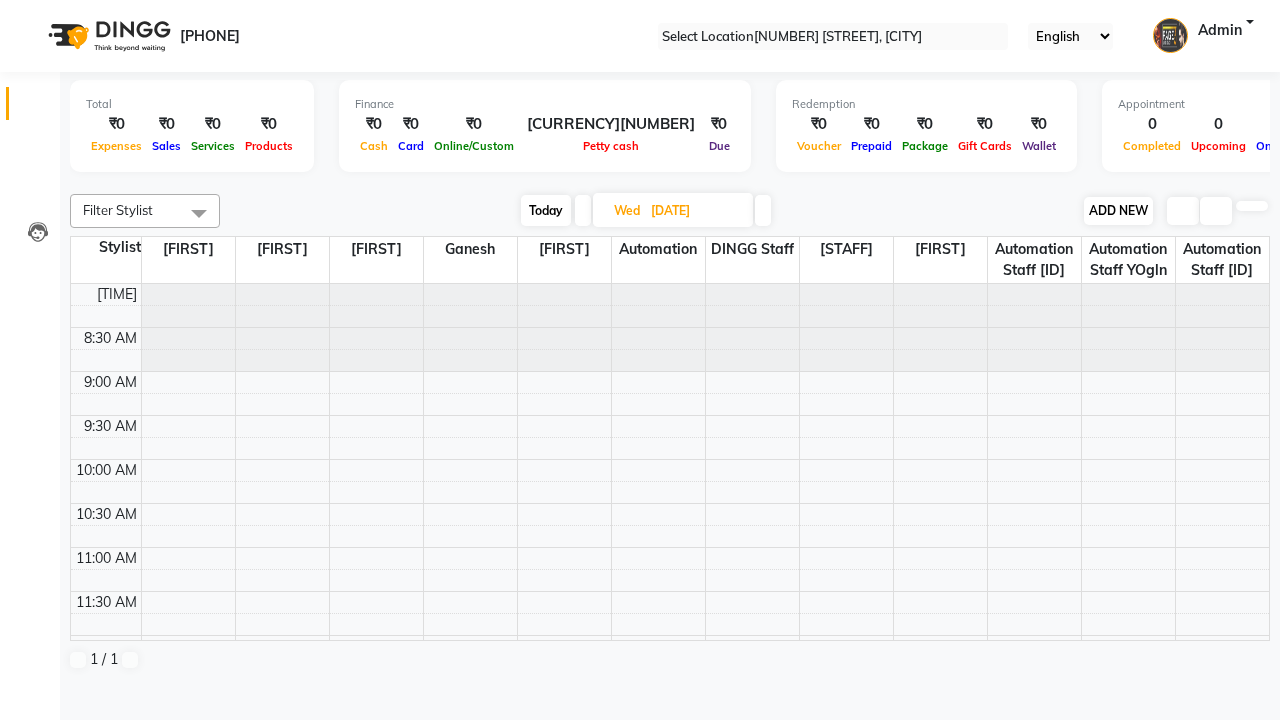 click on "ADD NEW" at bounding box center (1118, 210) 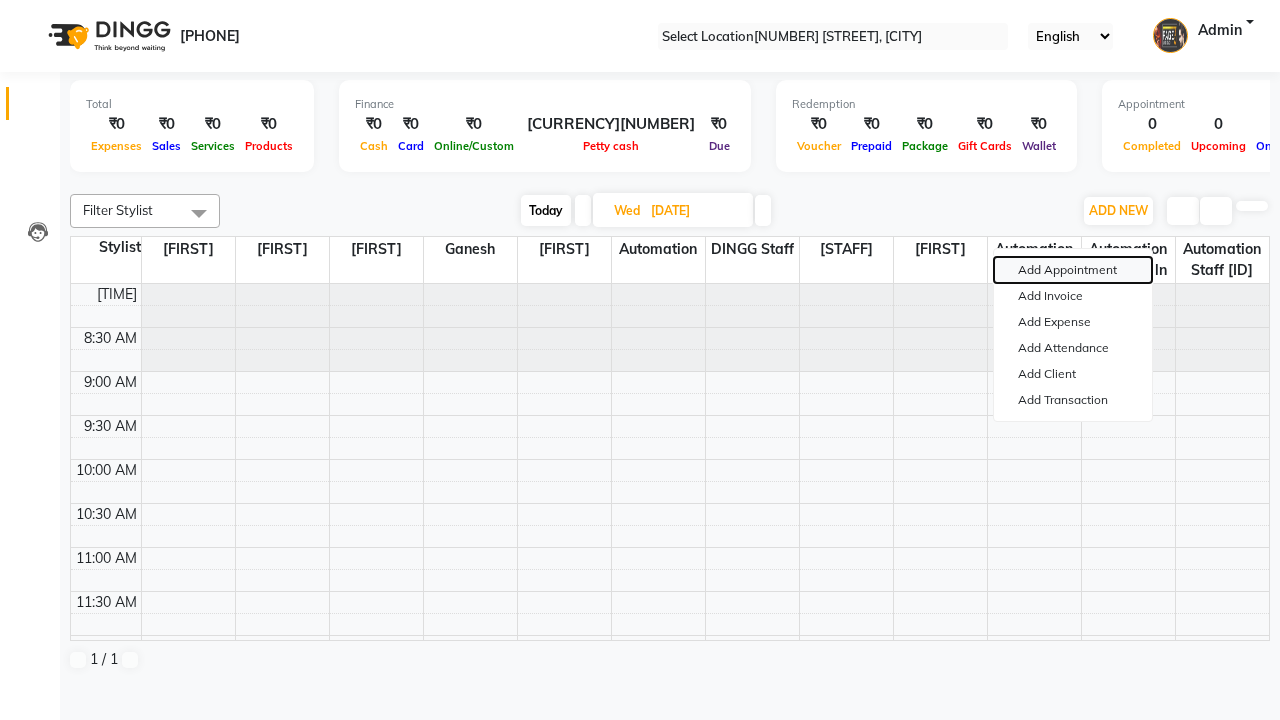click on "Add Appointment" at bounding box center [1073, 270] 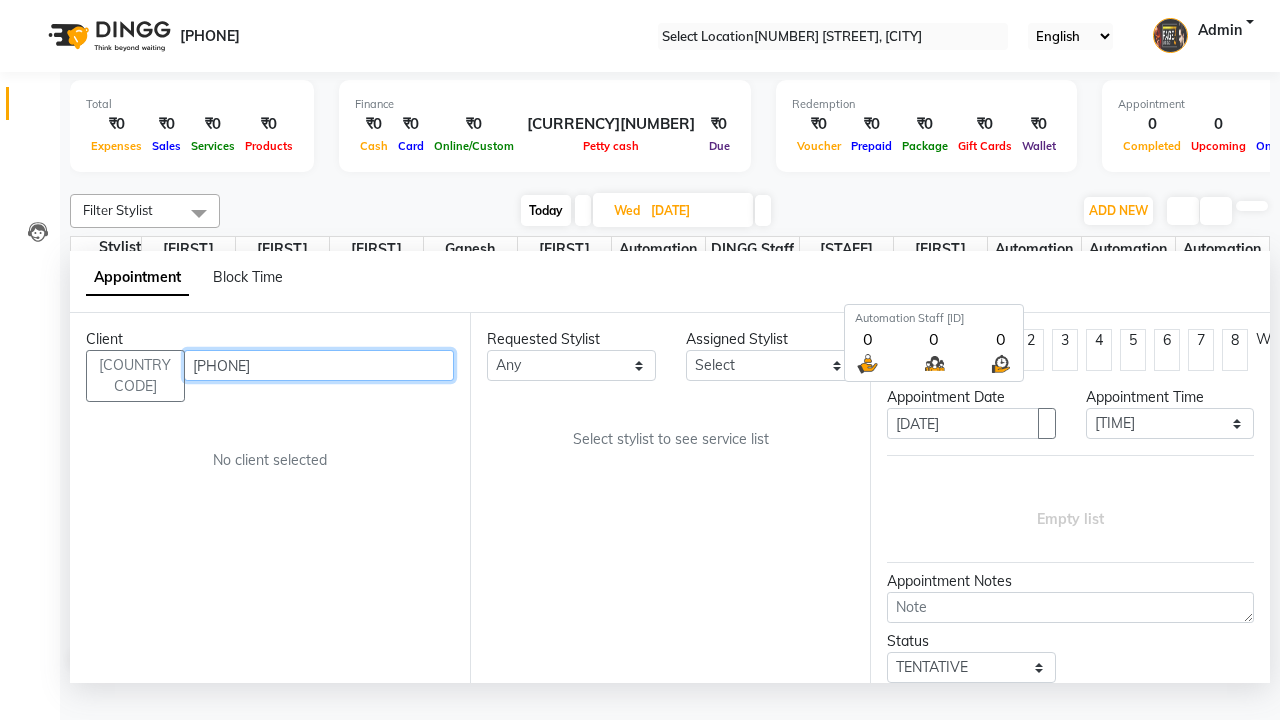 scroll, scrollTop: 1, scrollLeft: 0, axis: vertical 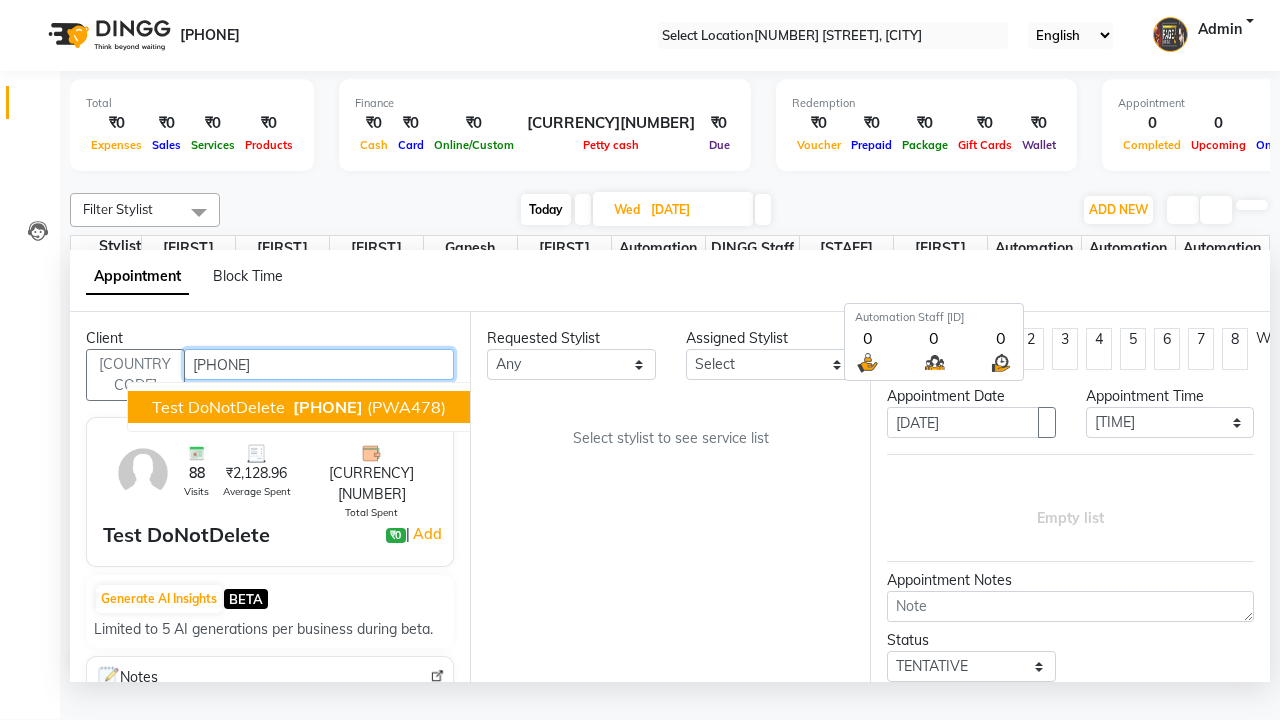 click on "[PHONE]" at bounding box center [328, 407] 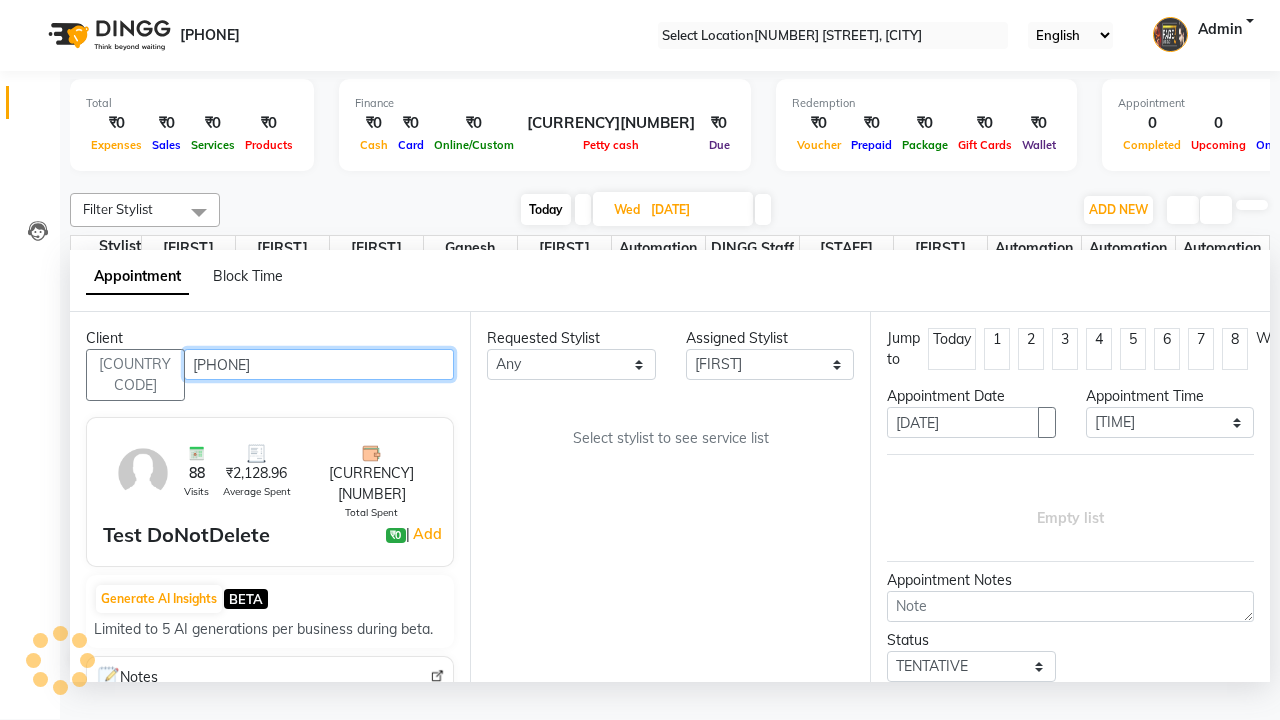 scroll, scrollTop: 0, scrollLeft: 0, axis: both 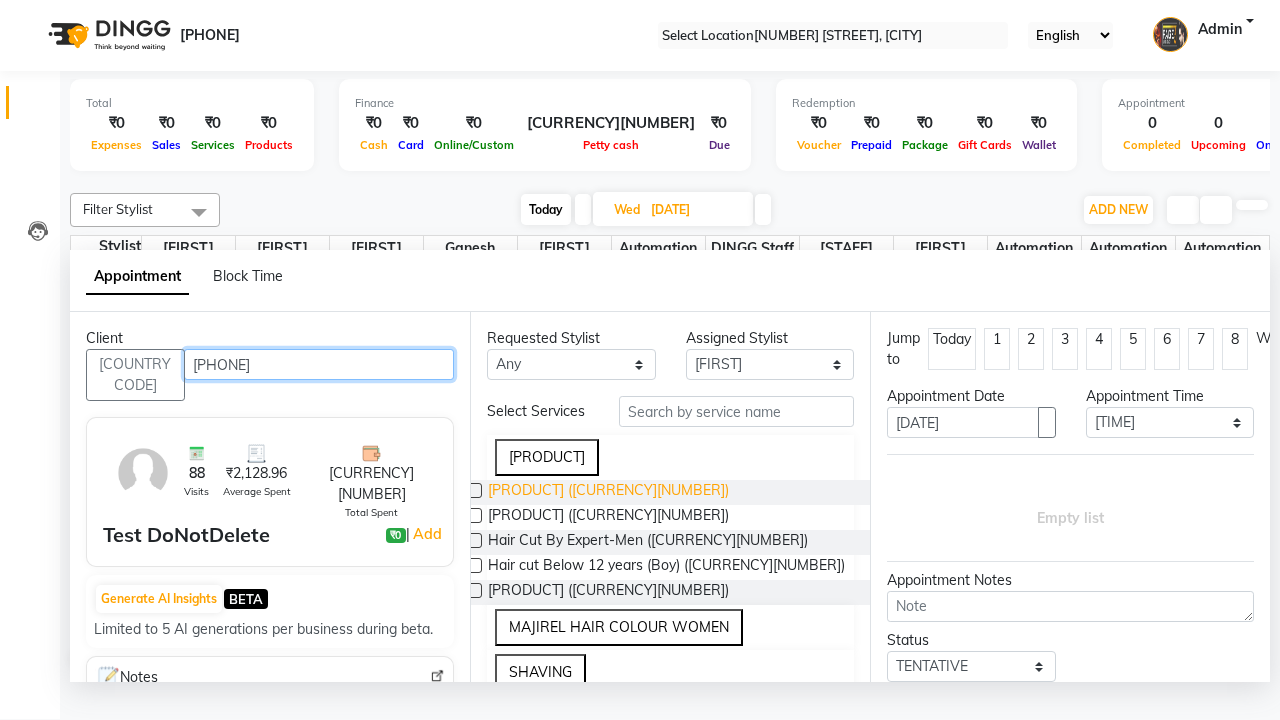 type on "[PHONE]" 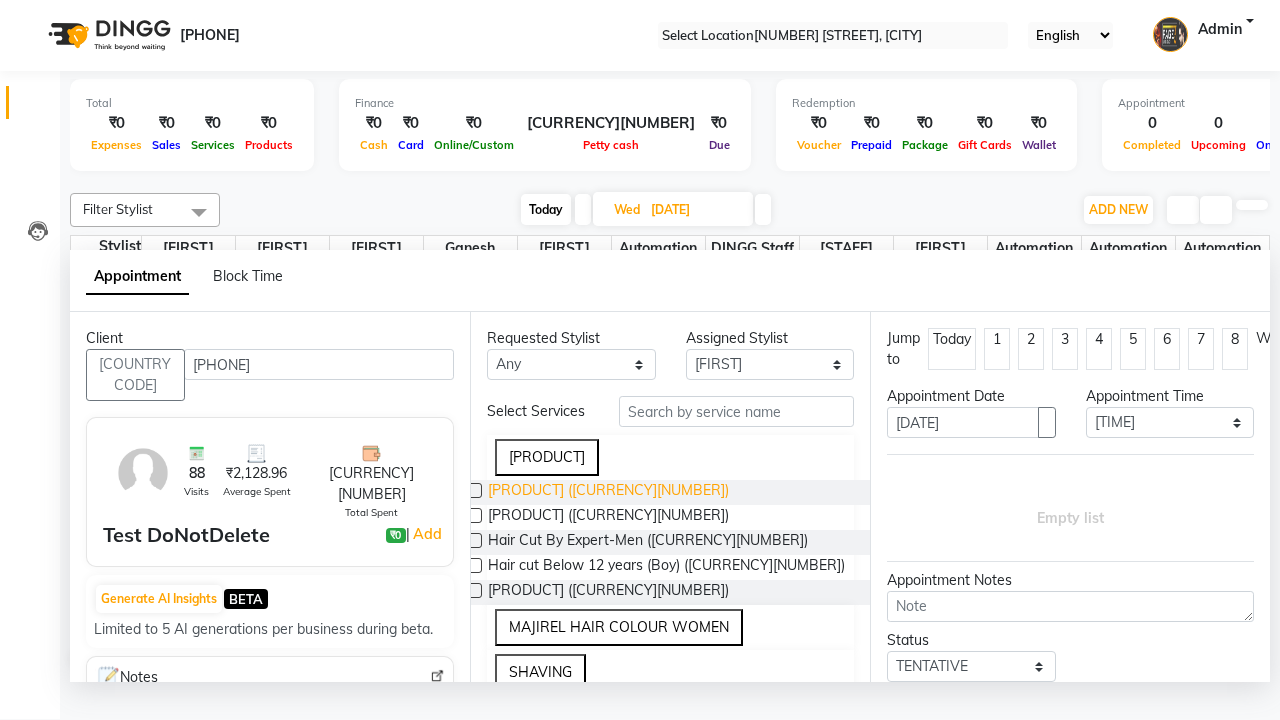 click on "[PRODUCT] ([CURRENCY][NUMBER])" at bounding box center [608, 492] 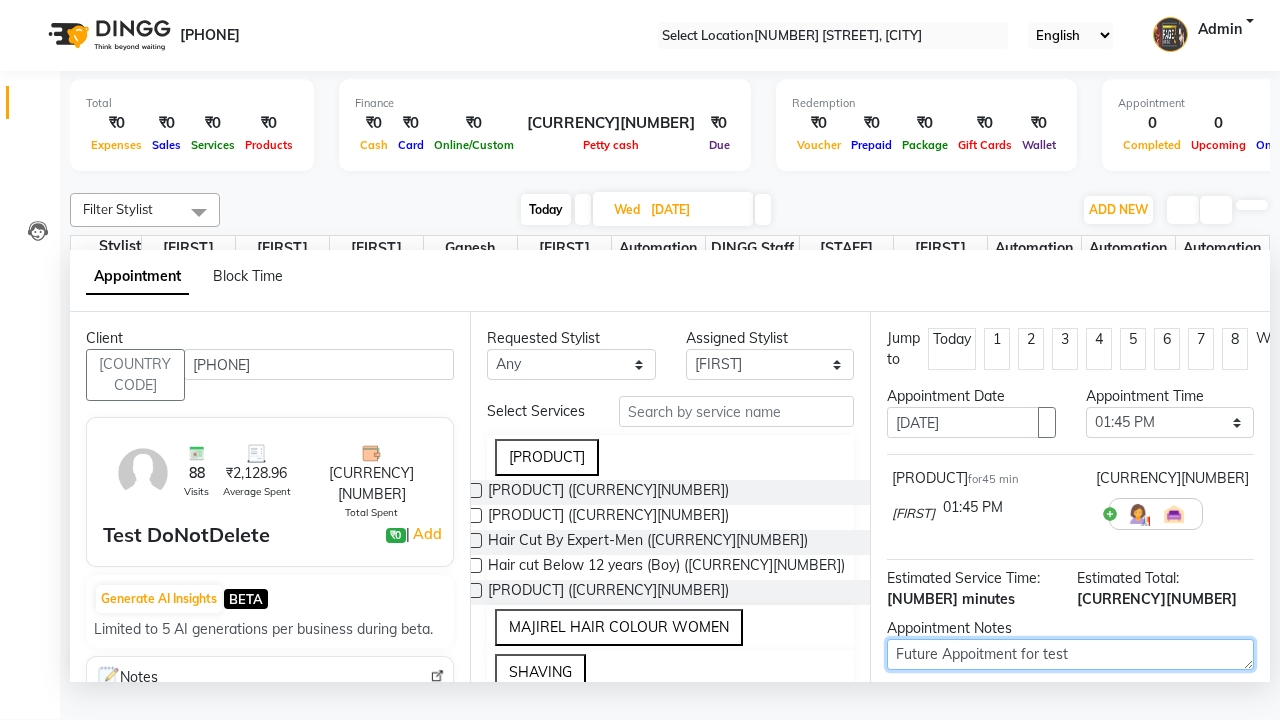 type on "Future Appoitment for test" 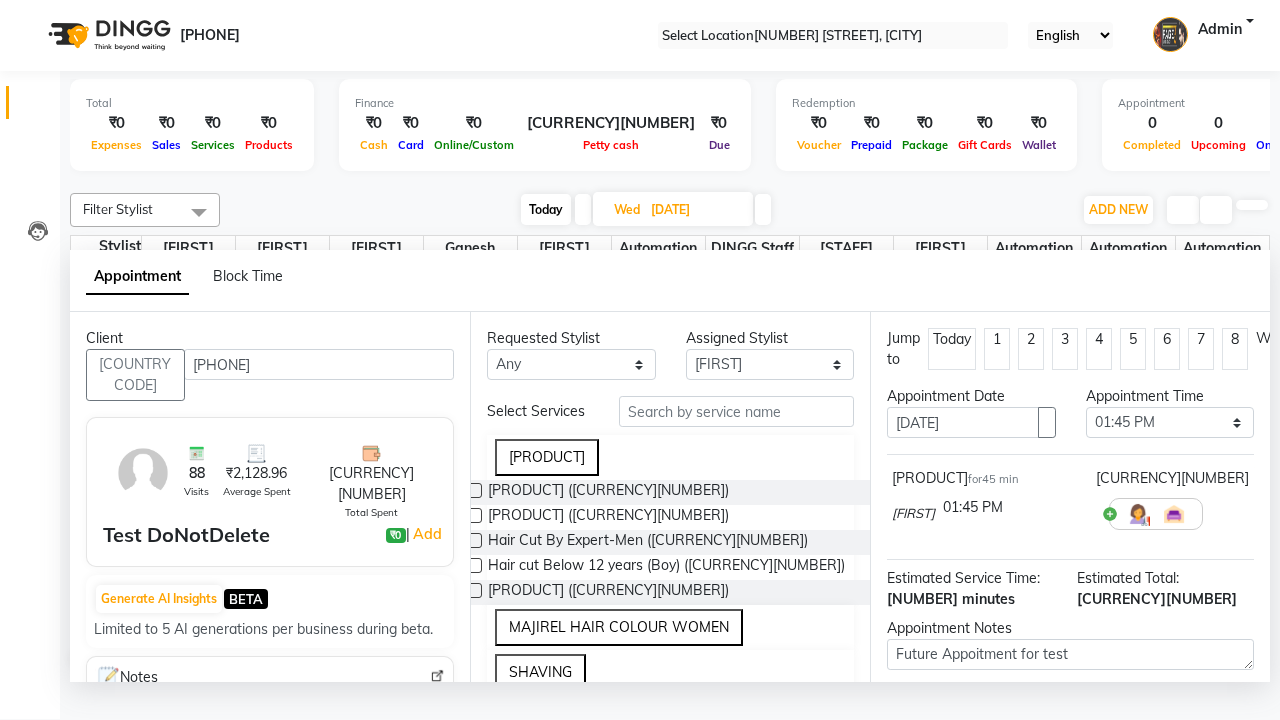 click at bounding box center (1097, 781) 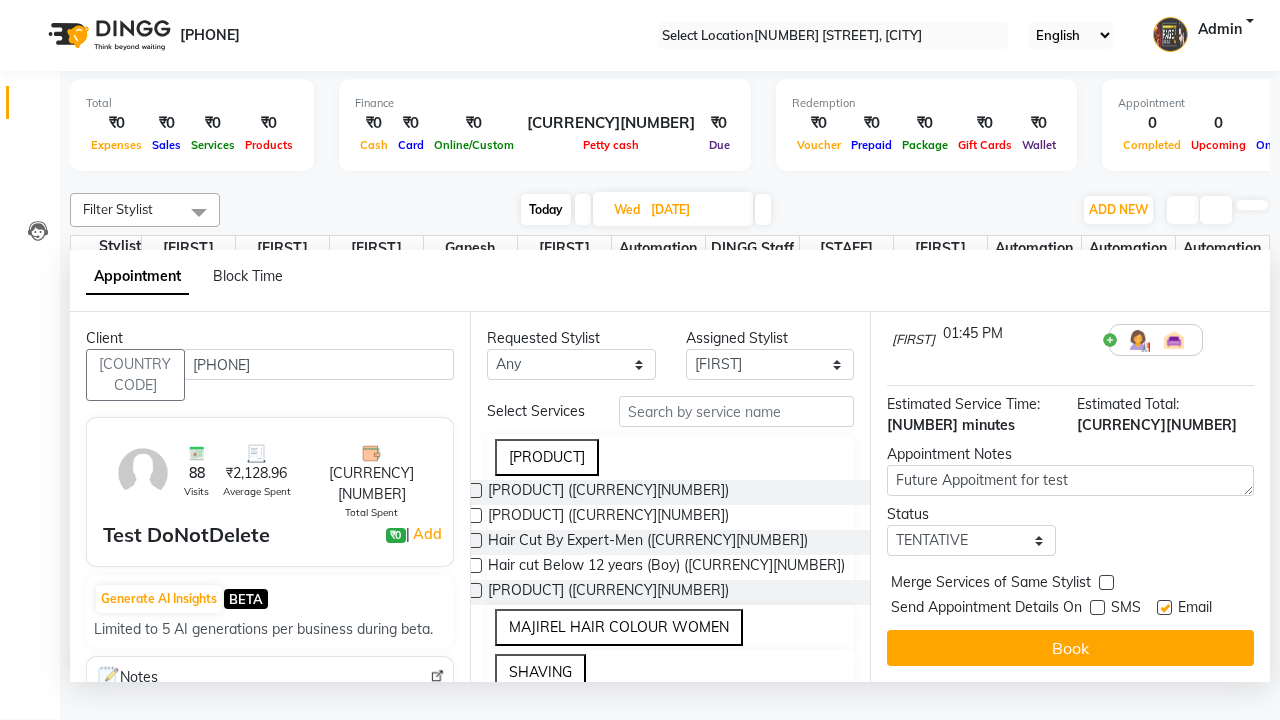 click at bounding box center (1164, 607) 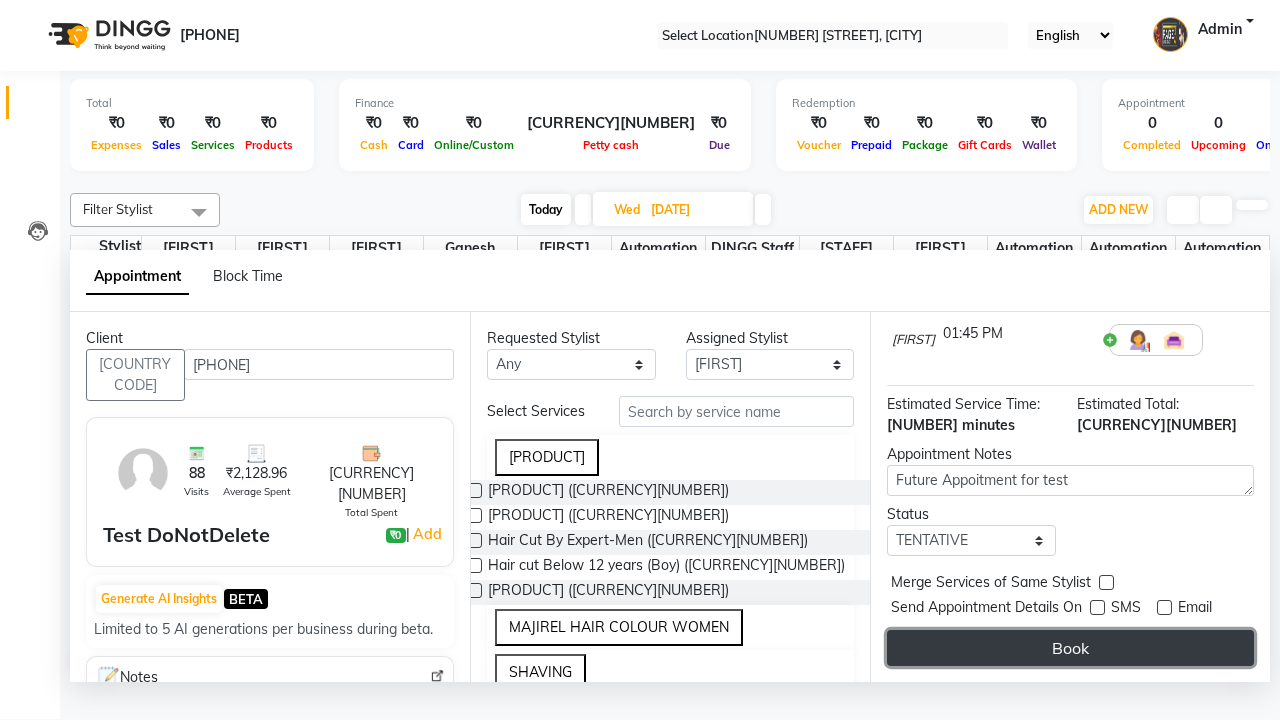 click on "Book" at bounding box center (1070, 648) 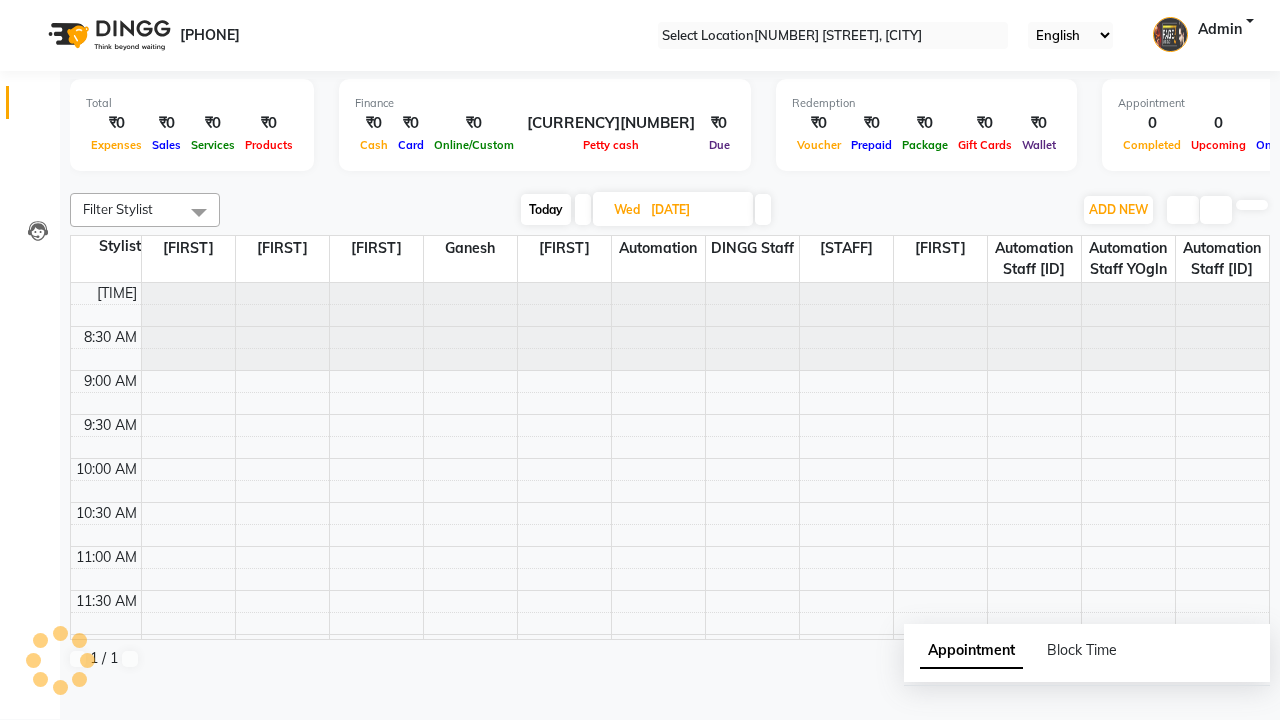 scroll, scrollTop: 0, scrollLeft: 0, axis: both 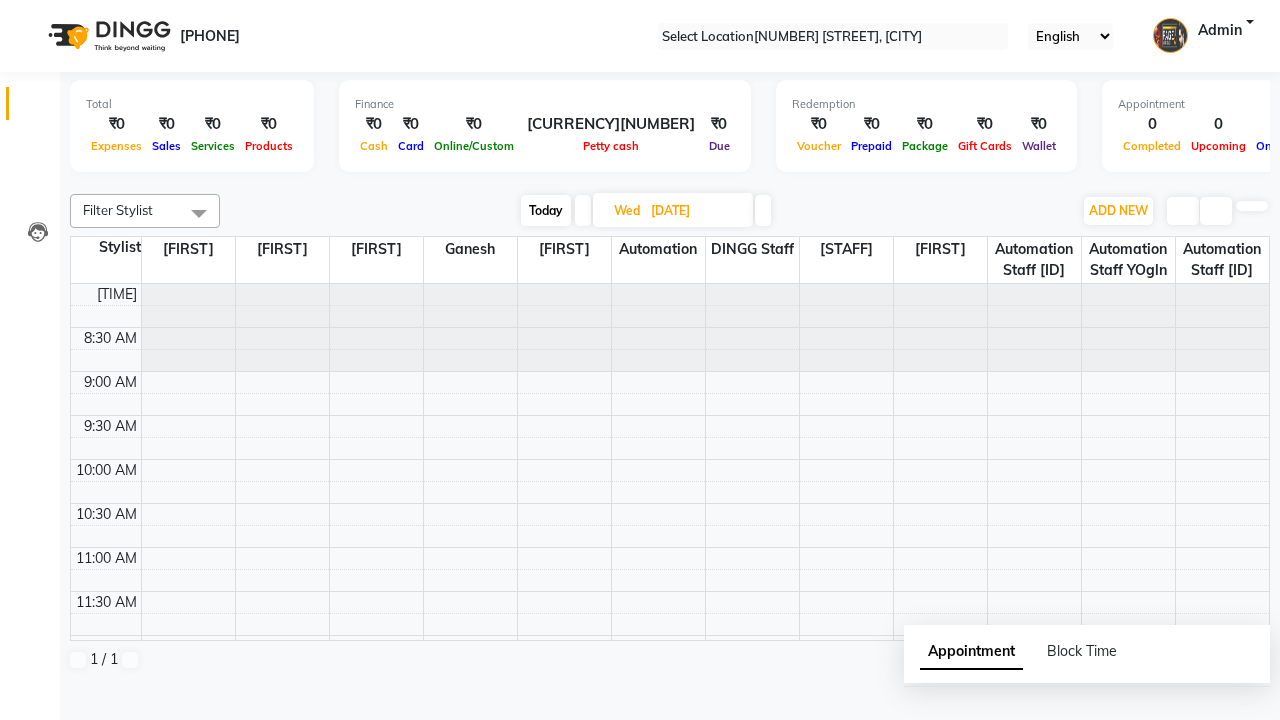 click on "Success" at bounding box center (640, 751) 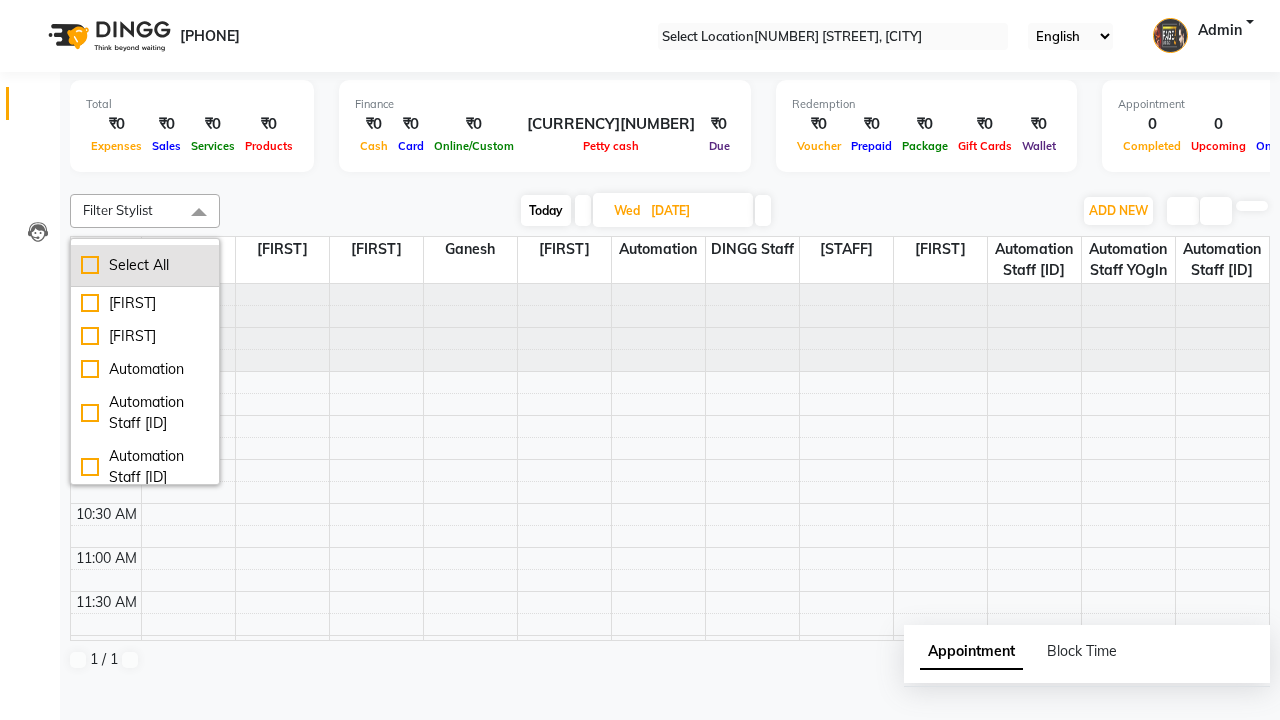 click on "Select All" at bounding box center (145, 265) 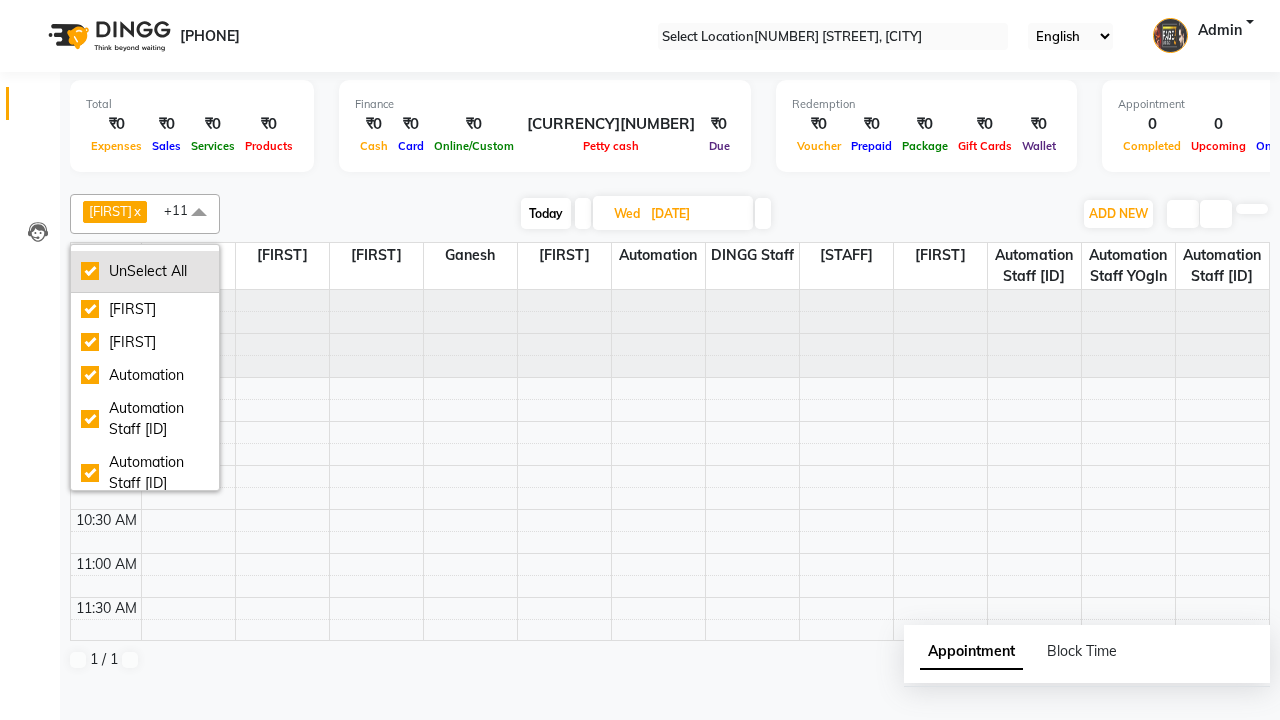 click on "UnSelect All" at bounding box center [145, 271] 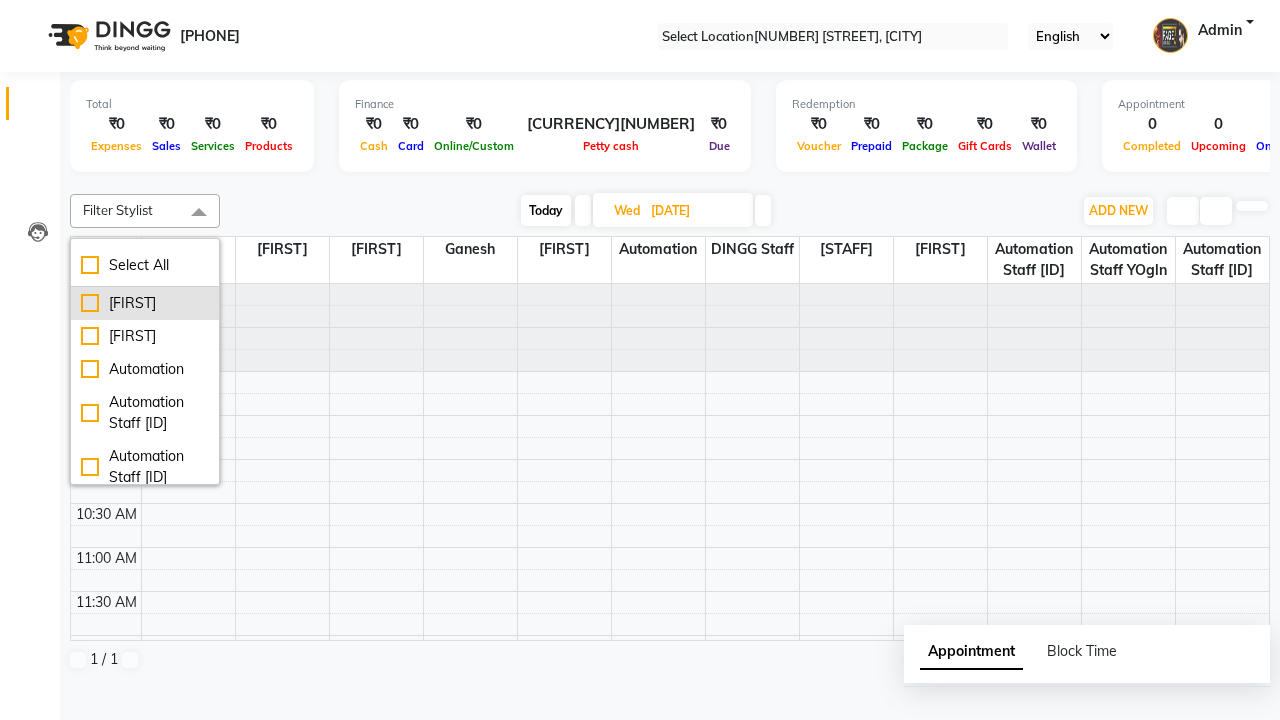 click on "[FIRST]" at bounding box center [145, 303] 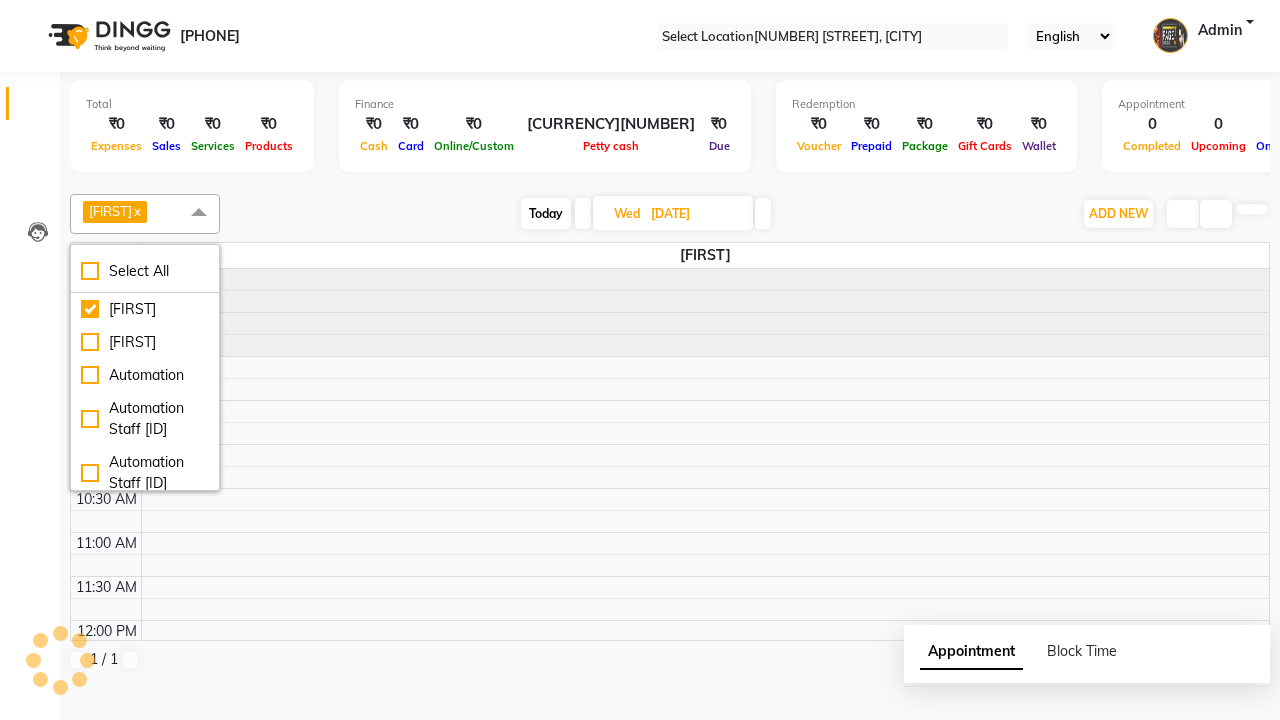 click at bounding box center [199, 213] 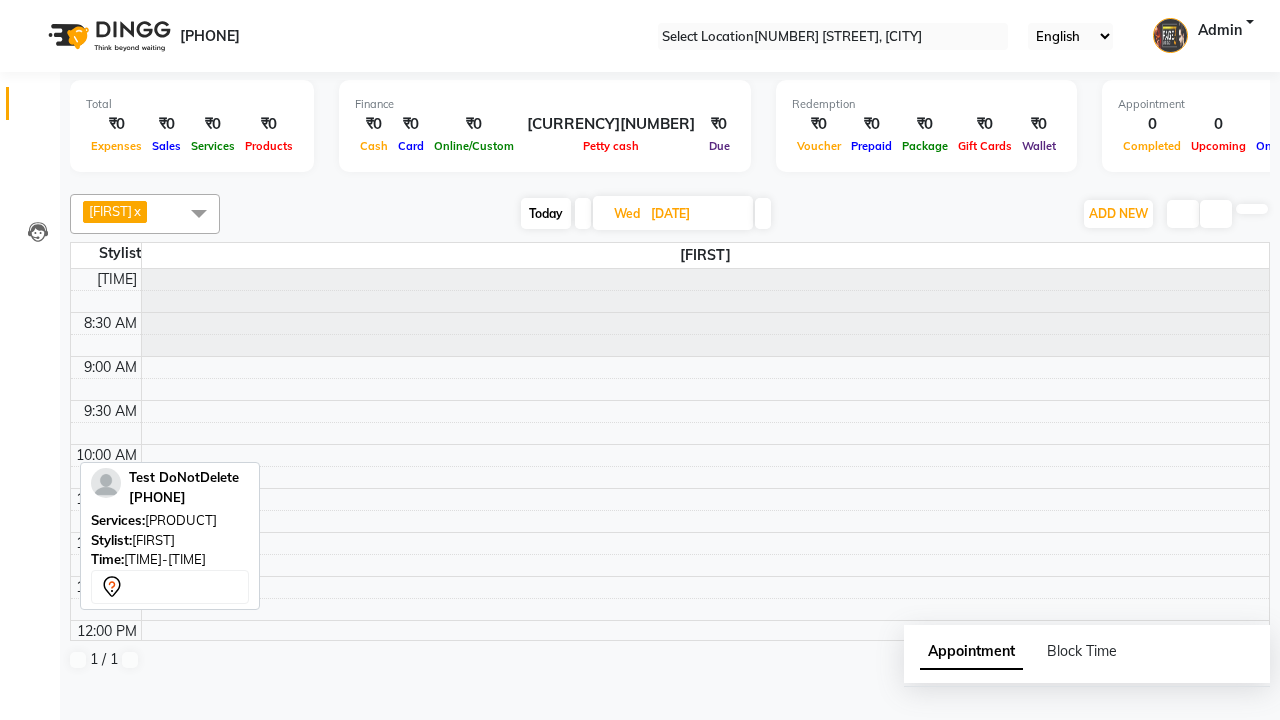scroll, scrollTop: 353, scrollLeft: 0, axis: vertical 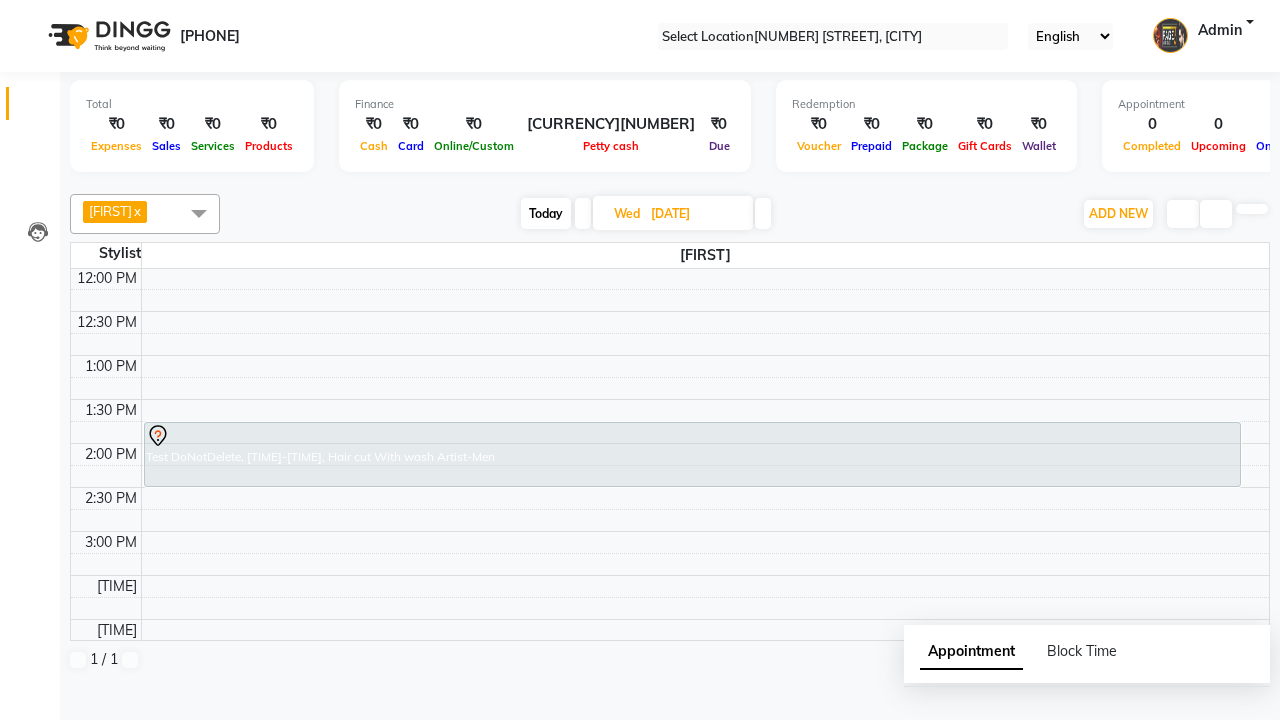 click on "Delete" at bounding box center (20, 754) 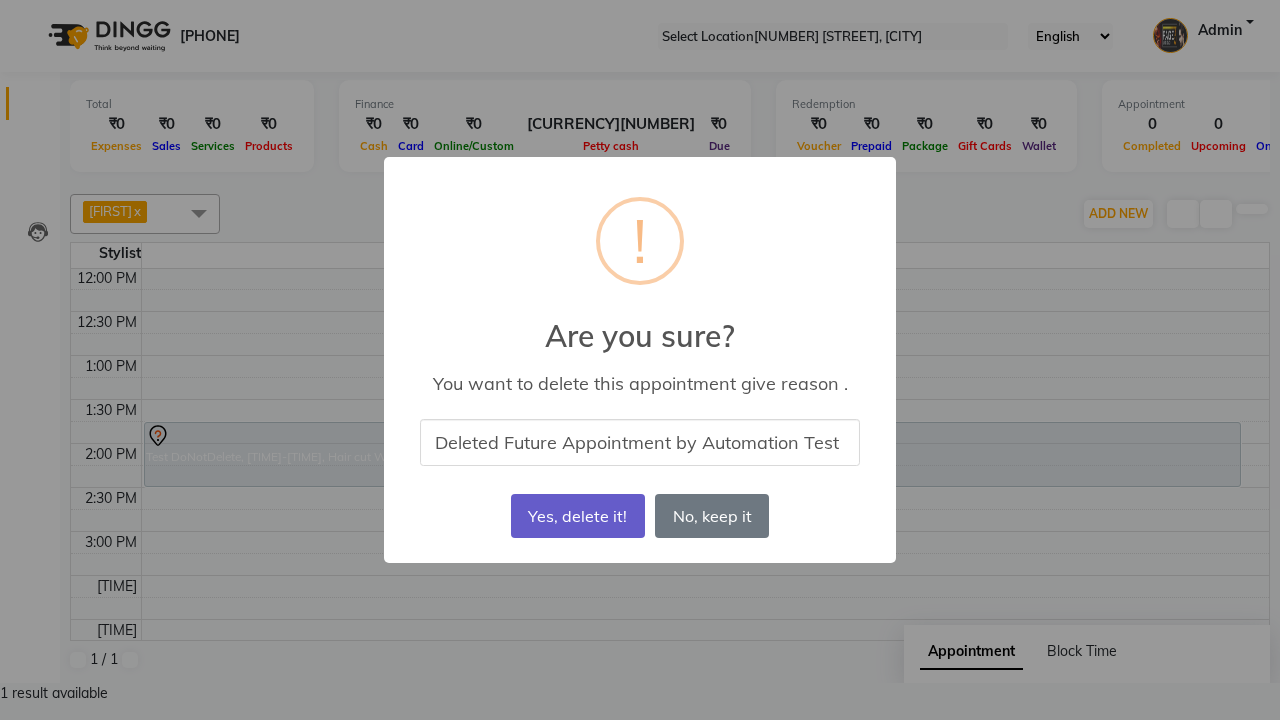 type on "Deleted Future Appointment by Automation Test" 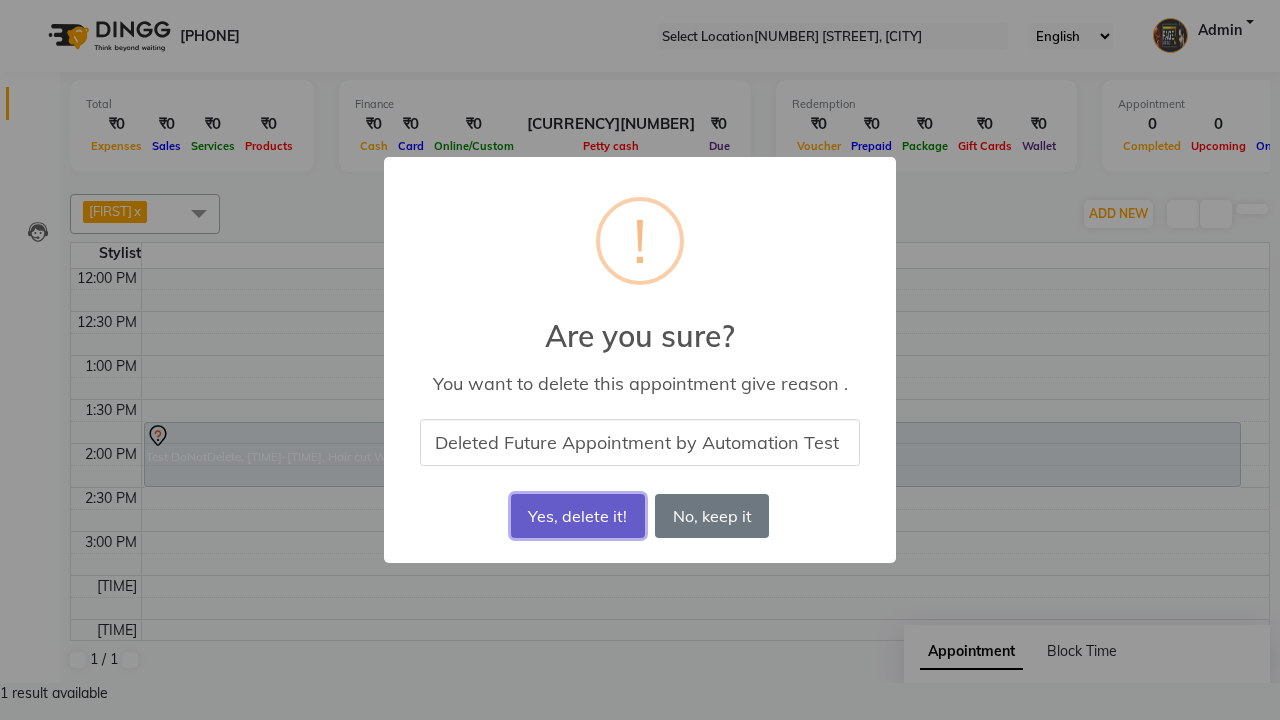 click on "Yes, delete it!" at bounding box center (578, 516) 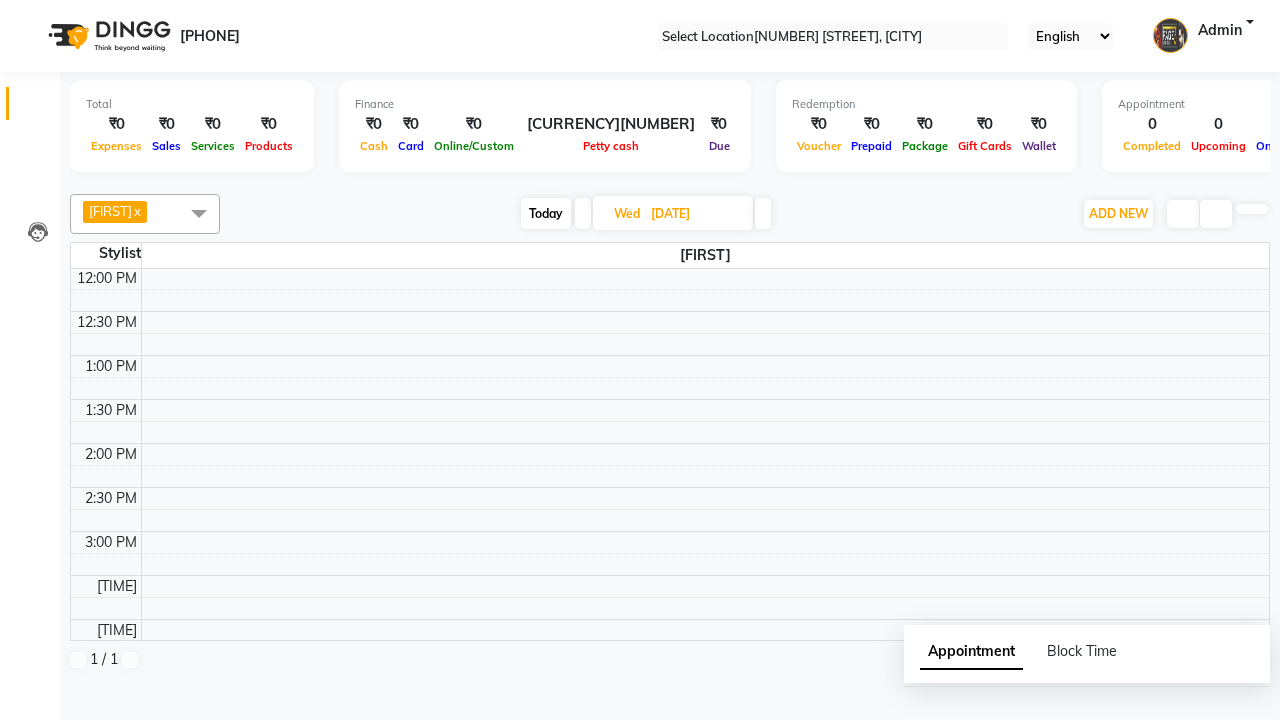 click on "Deleted successfully!" at bounding box center [640, 751] 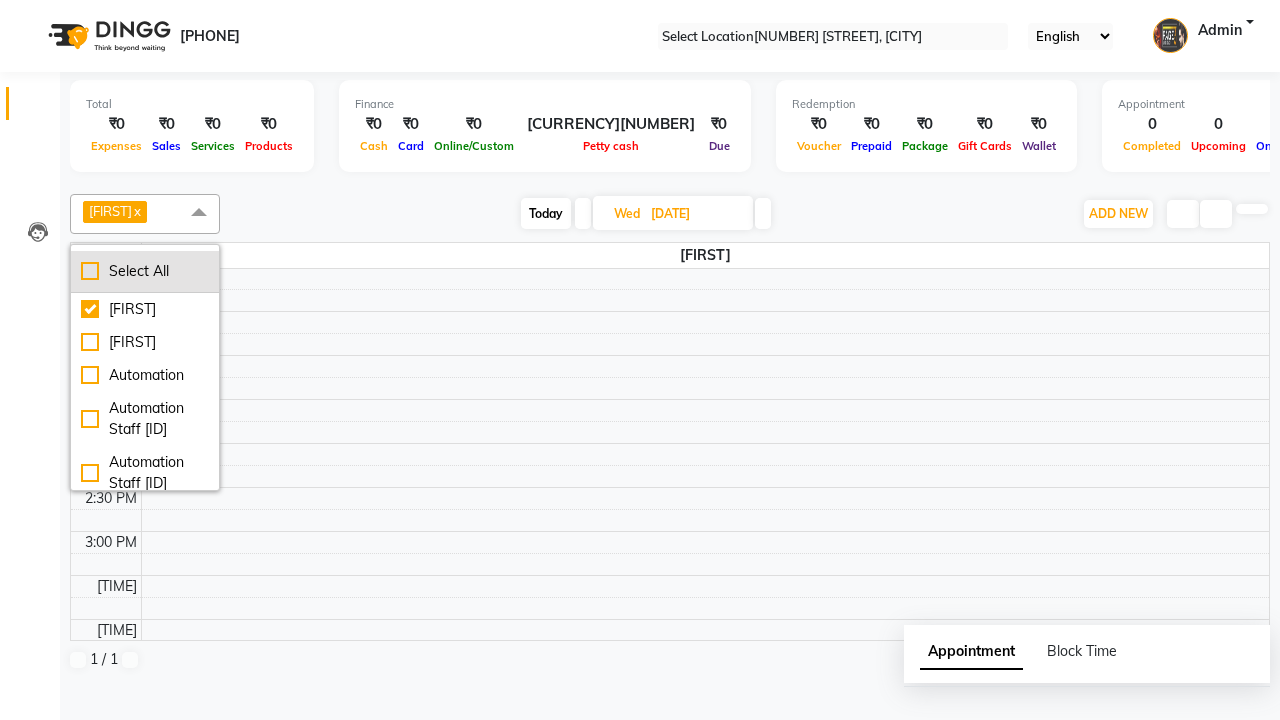 click on "Select All" at bounding box center (145, 271) 